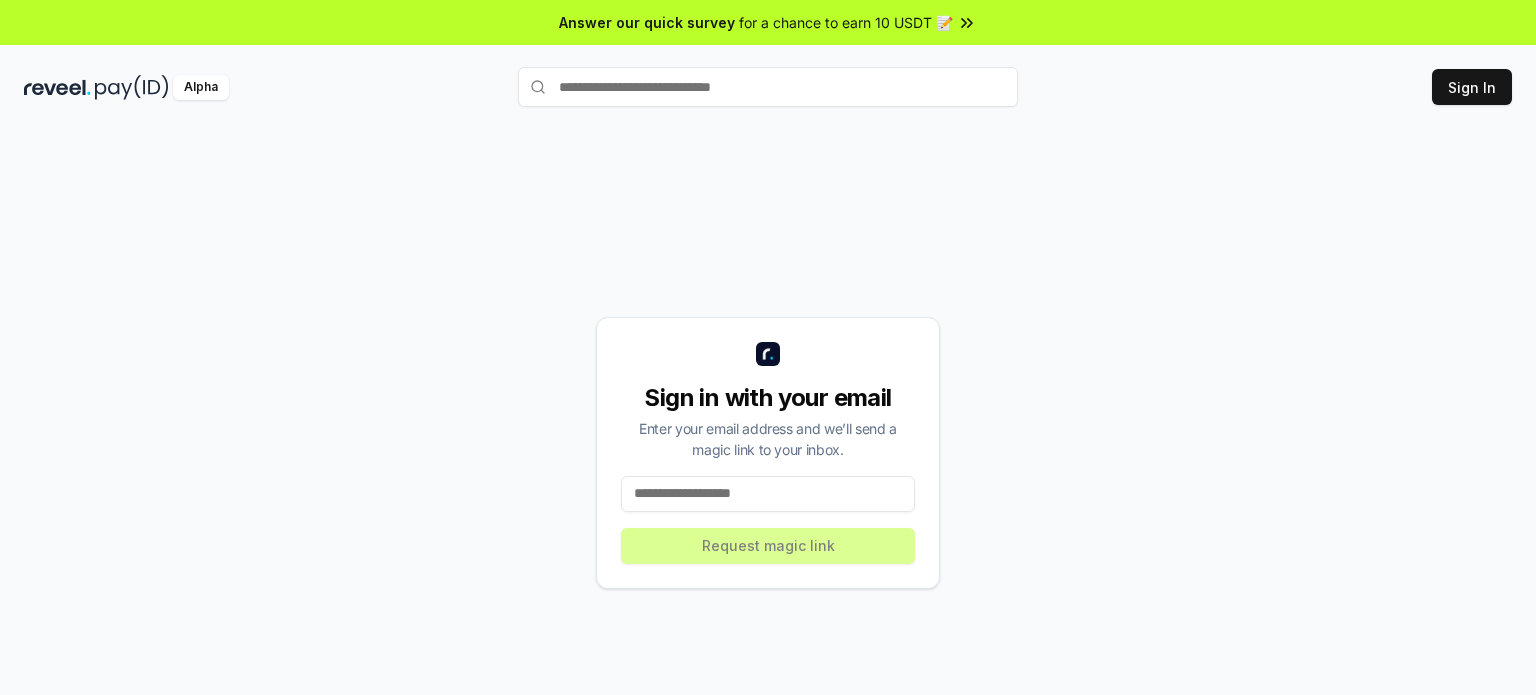 scroll, scrollTop: 0, scrollLeft: 0, axis: both 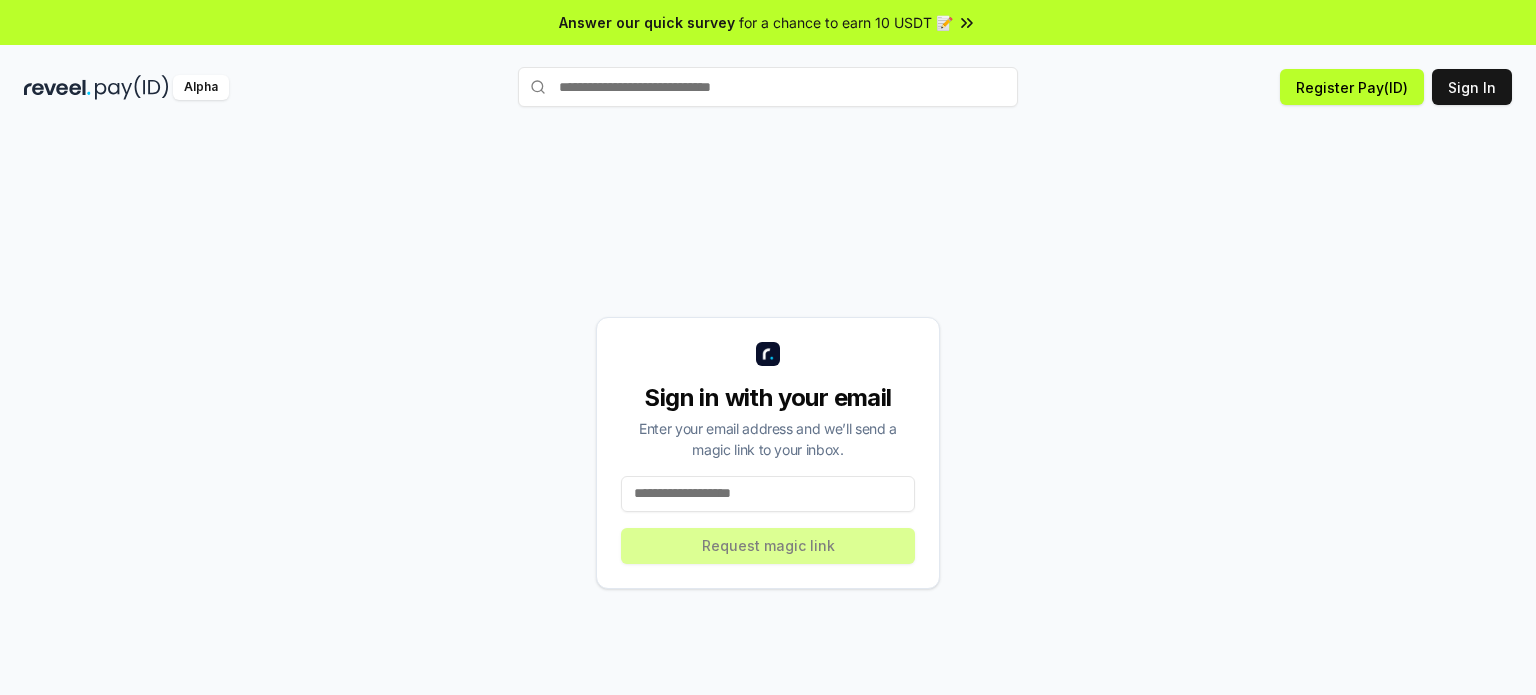 paste on "**********" 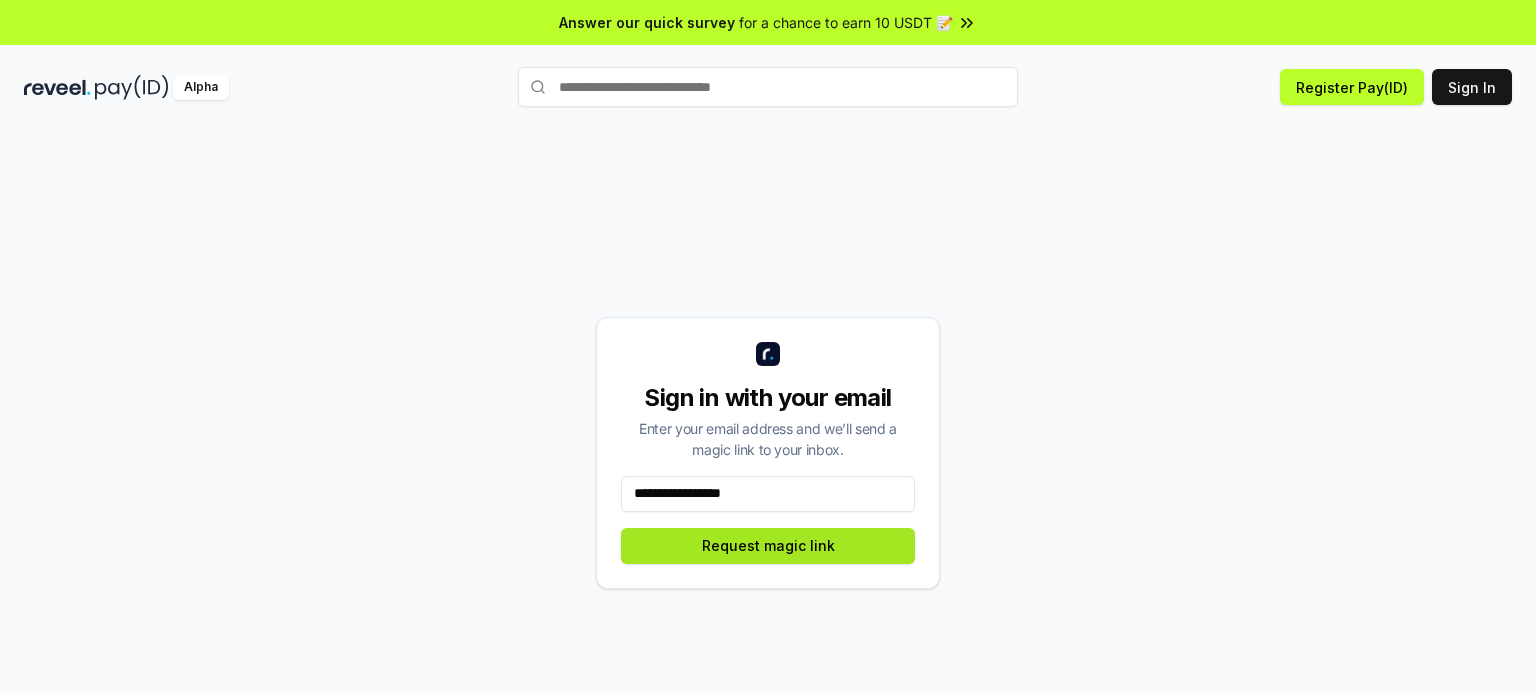 type on "**********" 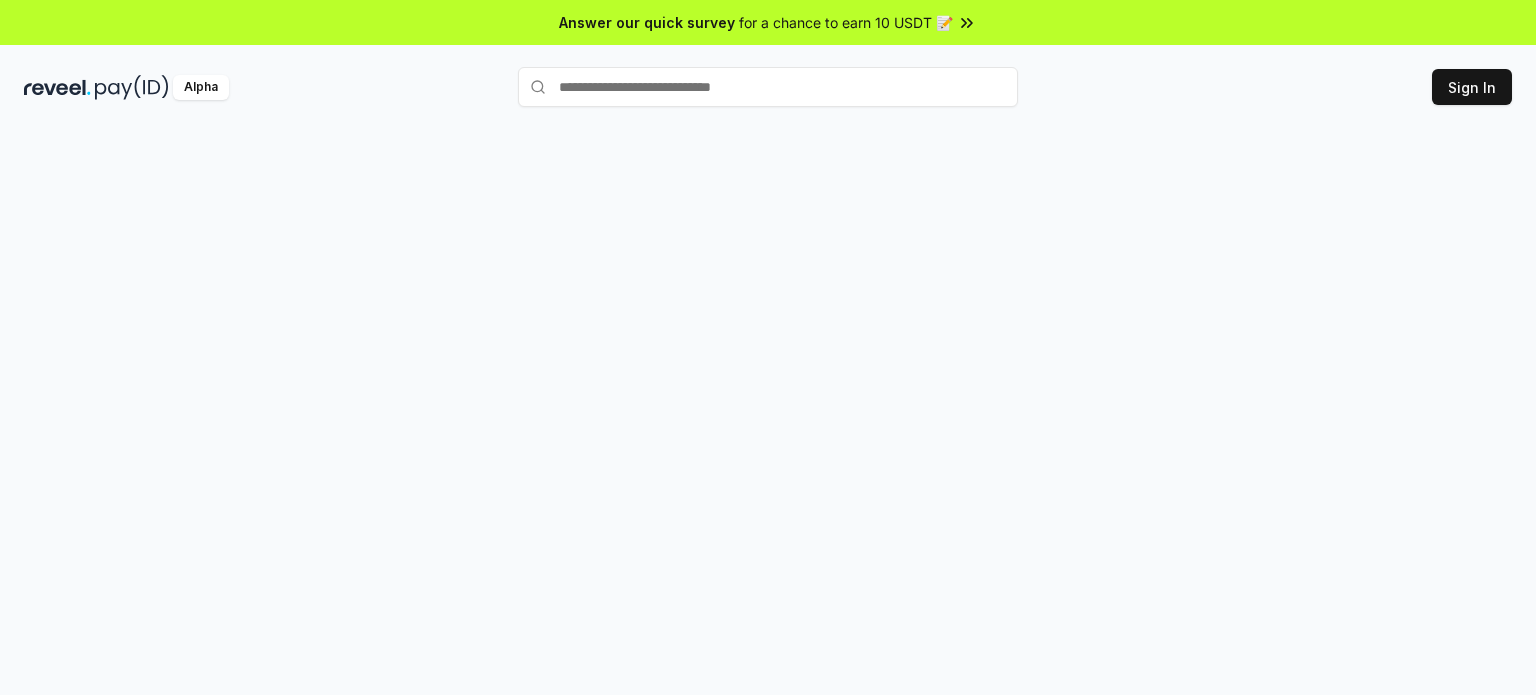 scroll, scrollTop: 0, scrollLeft: 0, axis: both 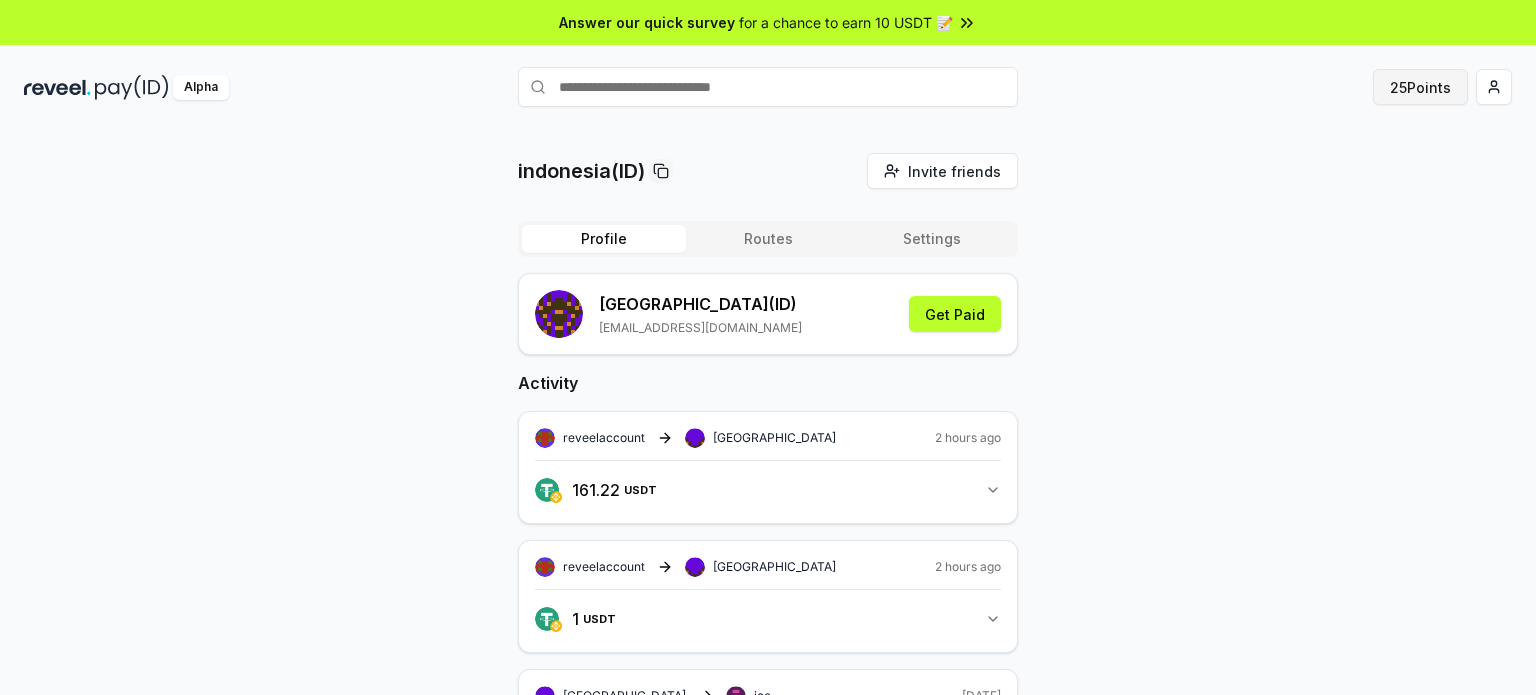 click on "25  Points" at bounding box center [1420, 87] 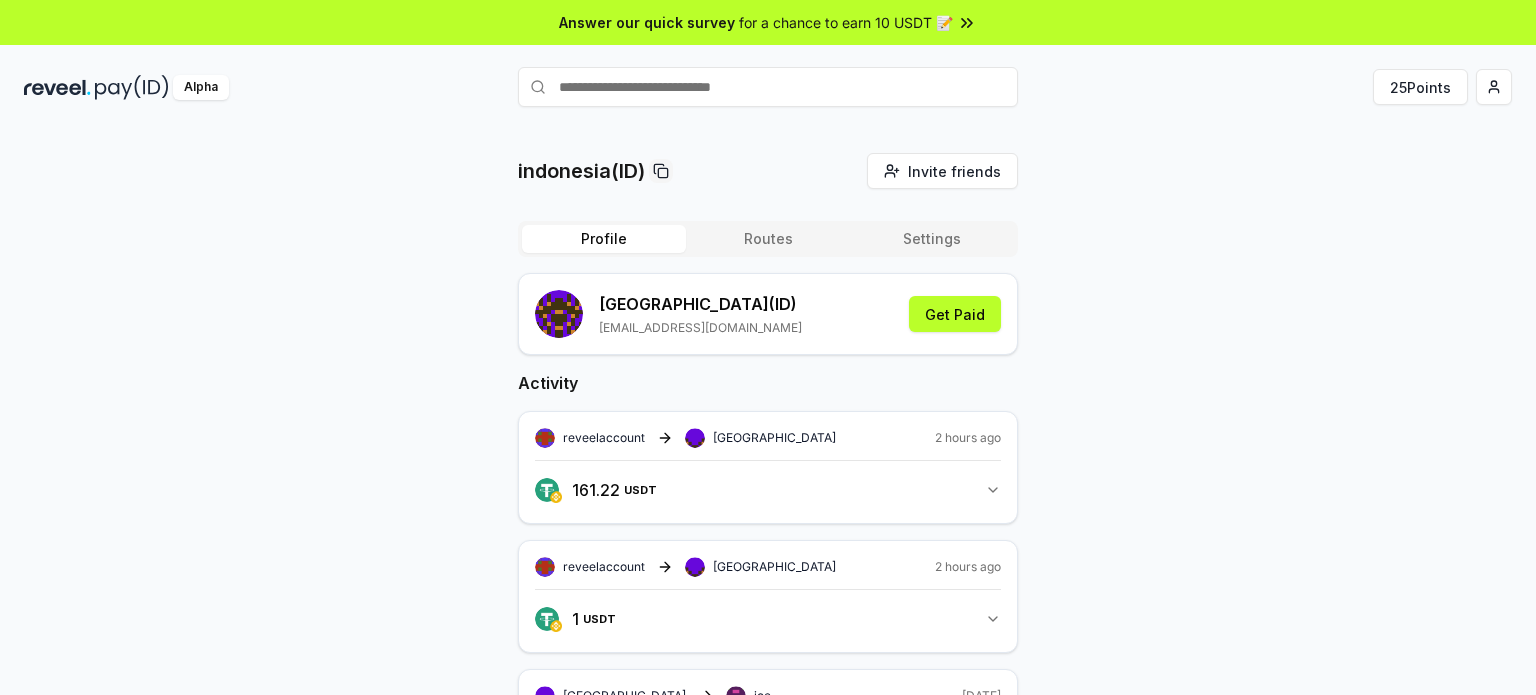 scroll, scrollTop: 0, scrollLeft: 0, axis: both 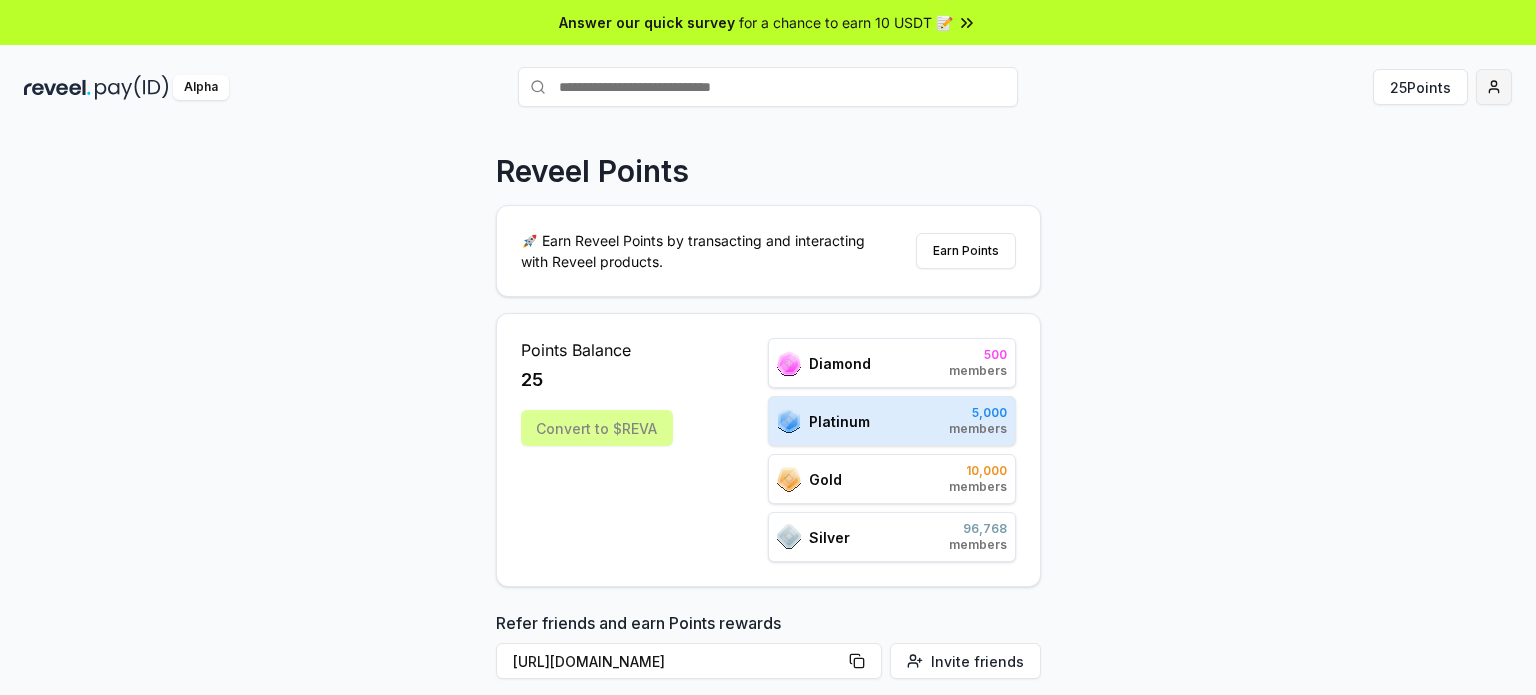 click on "Answer our quick survey for a chance to earn 10 USDT 📝 Alpha   25  Points Reveel Points  🚀 Earn Reveel Points by transacting and interacting with Reveel products. Earn Points Points Balance  25 Convert to $REVA Diamond 500 members Platinum 5,000 members Gold 10,000 members Silver 96,768 members Refer friends and earn Points rewards https://reveel.id/refer/indonesia Invite friends Join the discussion on Discord Join Discord     31.2K community members Leaderboard Diamond Platinum Gold Silver Rank Pay(ID) Points # 5219 indonesia 25 # 501 789 12,988 # 502 core 12,952 # 503 natalia 12,934 # 504 dyingreplica8105 12,934 # 505 makssimfortzswtb 12,934 # 506 org 12,928 # 507 dante00023 12,856 # 508 0xcalderascale 12,844 # 509 thisneverends 12,843 # 510 navallicensee861 12,843 Previous 1 2 3 4 5 More pages 500 Next" at bounding box center [768, 347] 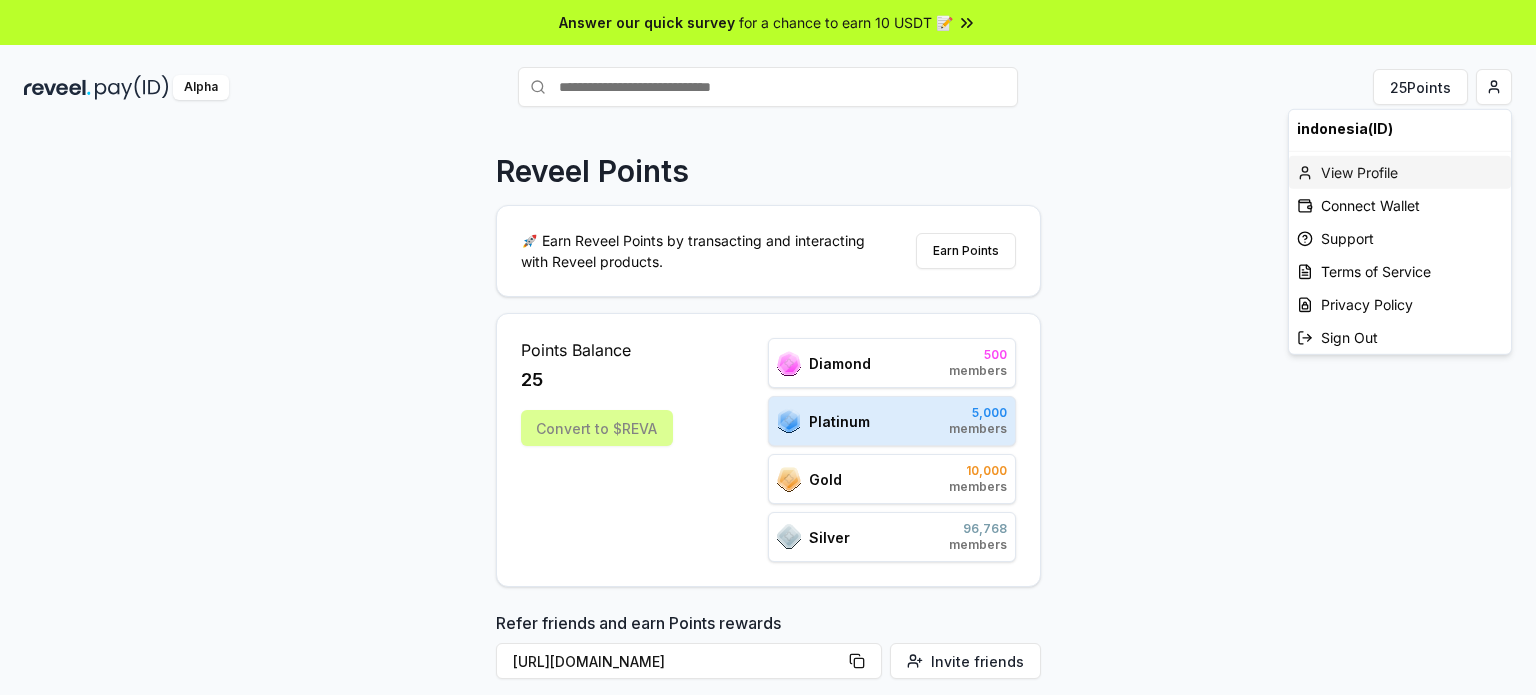click on "View Profile" at bounding box center (1400, 172) 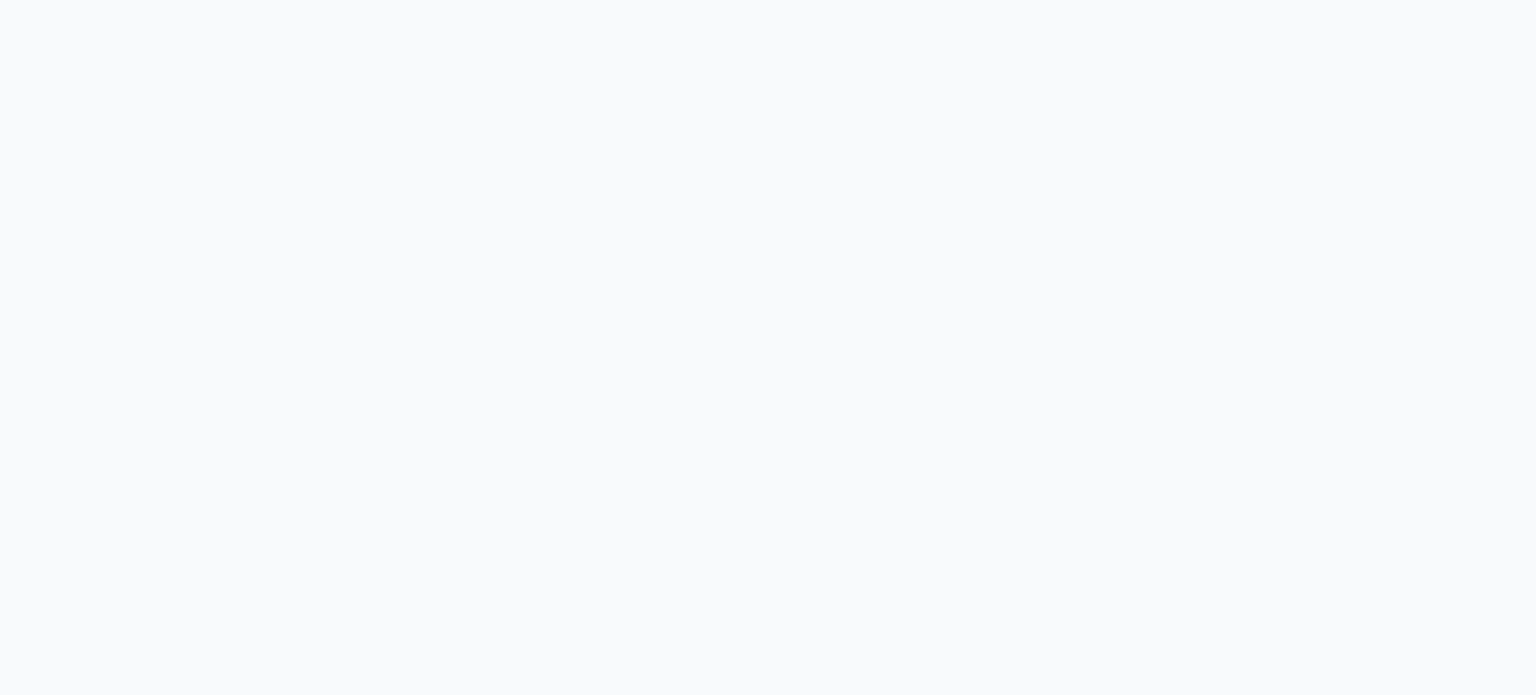 scroll, scrollTop: 0, scrollLeft: 0, axis: both 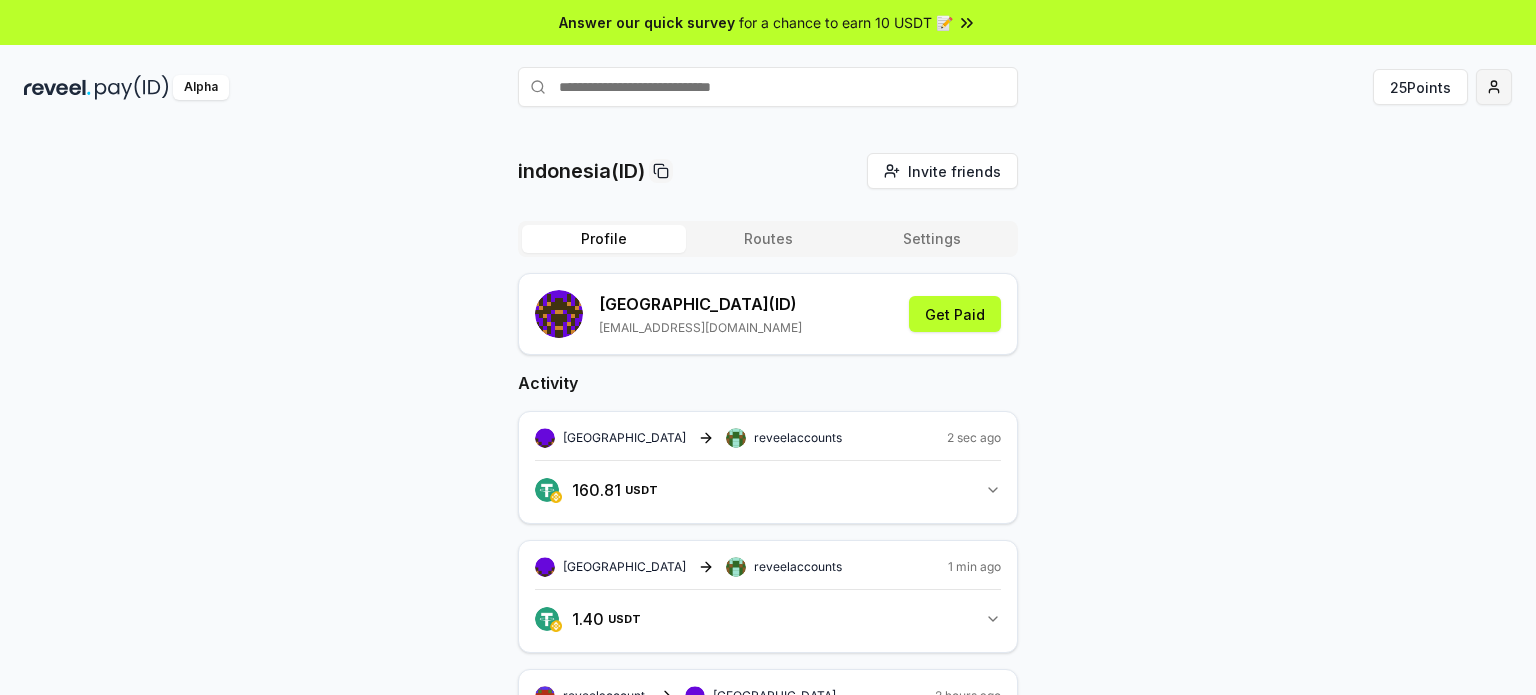 click on "Answer our quick survey for a chance to earn 10 USDT 📝 Alpha   25  Points indonesia(ID) Invite friends Invite Profile Routes Settings indonesia (ID) wary765@gmail.com Get Paid Activity indonesia reveelaccounts 2 sec ago 160.81 USDT 160.81 USDT indonesia reveelaccounts 1 min ago 1.40 USDT 1.4 USDT reveelaccount indonesia 2 hours ago 161.22 USDT 161.221 USDT reveelaccount indonesia 2 hours ago 1 USDT 1 USDT indonesia ice 11 days ago 311.15 USDT 311.15 USDT indonesia ice 11 days ago 1.10 USDT 1.1 USDT ninja indonesia 11 days ago 311.25 USDT 311.252 USDT ninja indonesia 11 days ago 1 USDT 1 USDT indonesia hot 11 days ago 26.64 USDT 26.64 USDT indonesia hot 23 days ago 1 USDT 1 USDT" at bounding box center [768, 347] 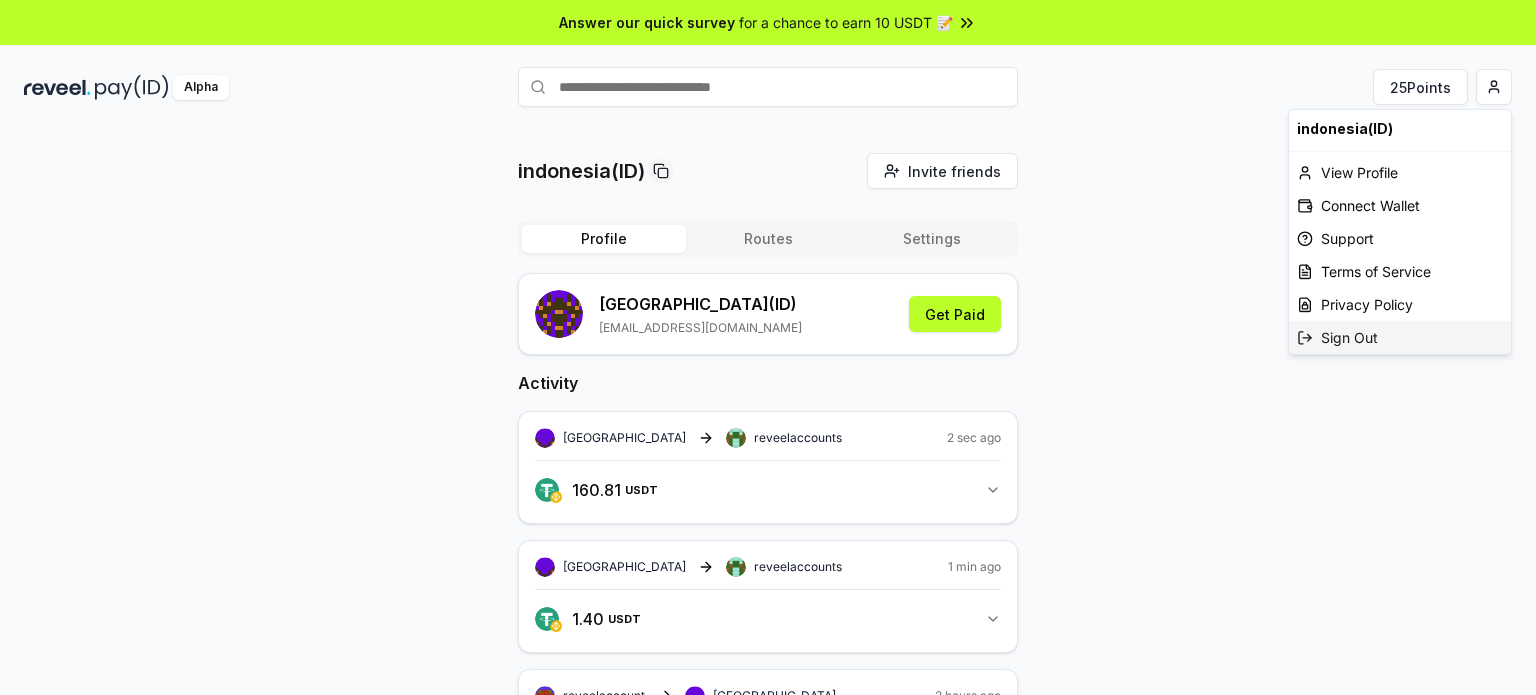 click on "Sign Out" at bounding box center [1400, 337] 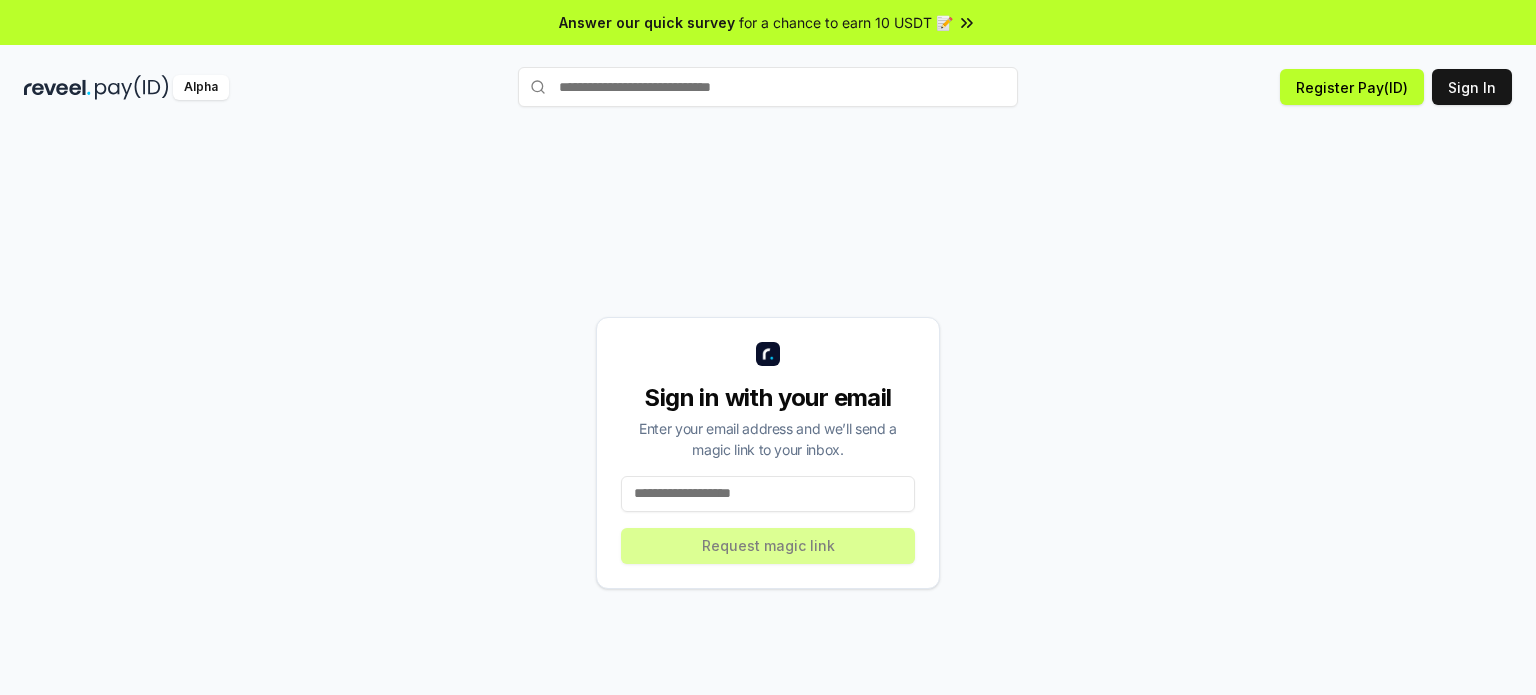 scroll, scrollTop: 0, scrollLeft: 0, axis: both 